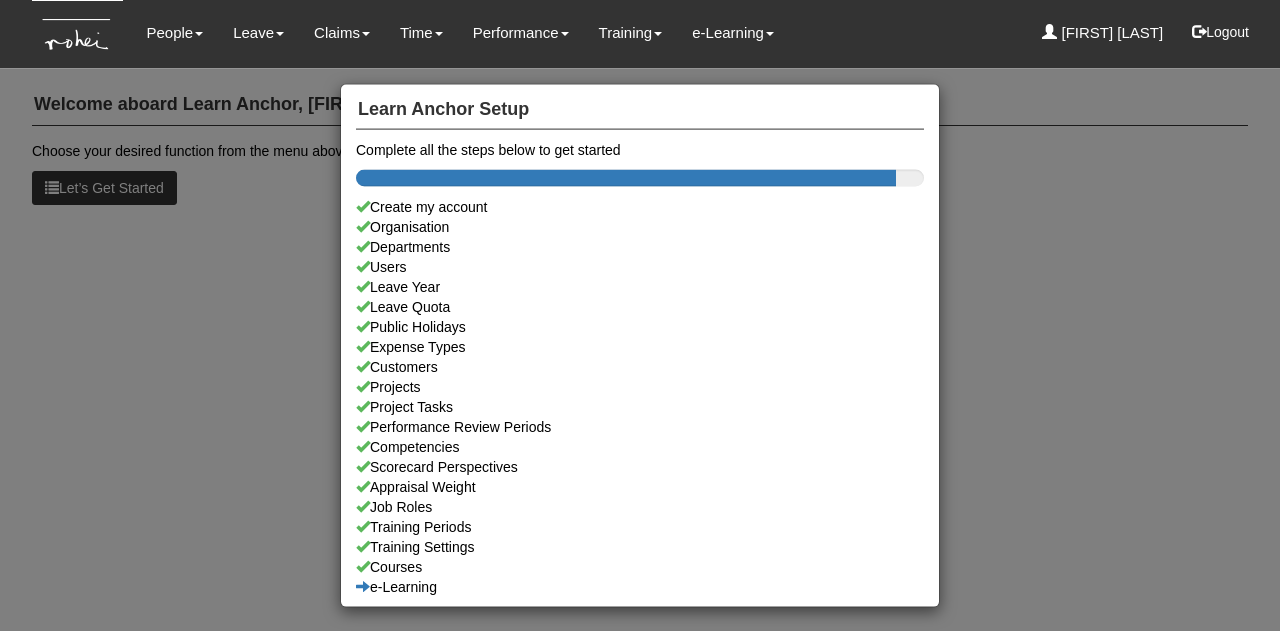 scroll, scrollTop: 0, scrollLeft: 0, axis: both 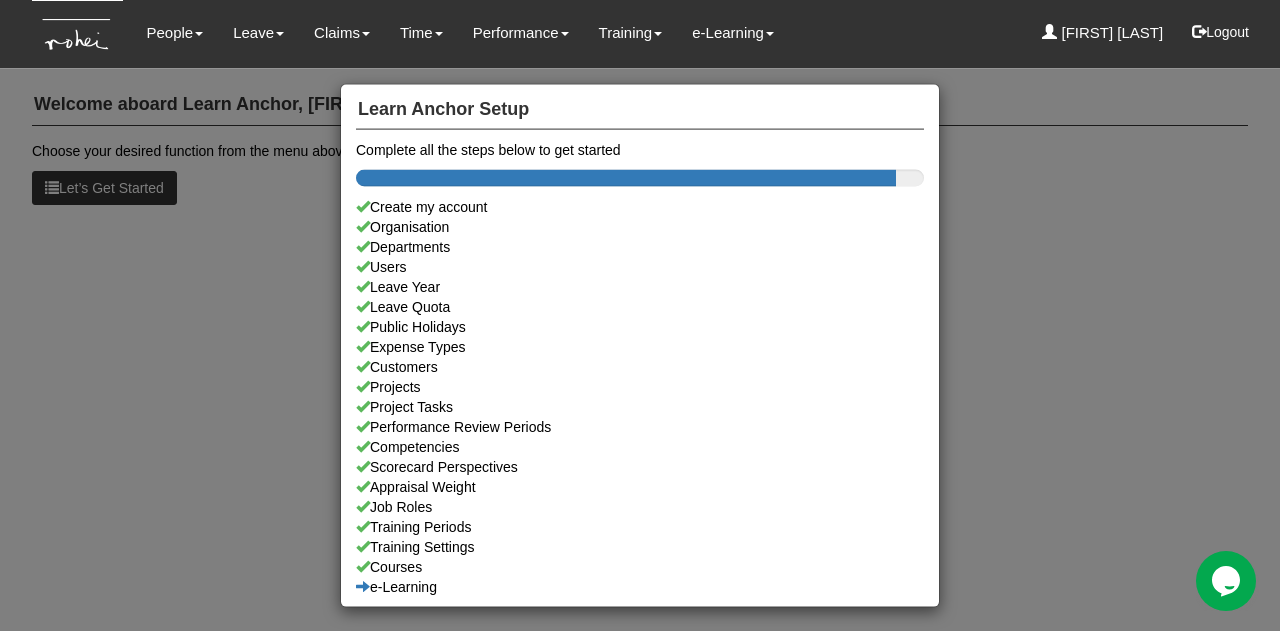 click on "Learn Anchor Setup
Complete all the steps below to get started
Create my account
Organisation
Departments
Users
Leave Year
Leave Quota
Public Holidays
Expense Types
Customers
Projects
Project Tasks
Performance Review Periods
Competencies
Scorecard Perspectives
Appraisal Weight
Job Roles
Training Periods
Training Settings
Courses
e-Learning" at bounding box center [640, 315] 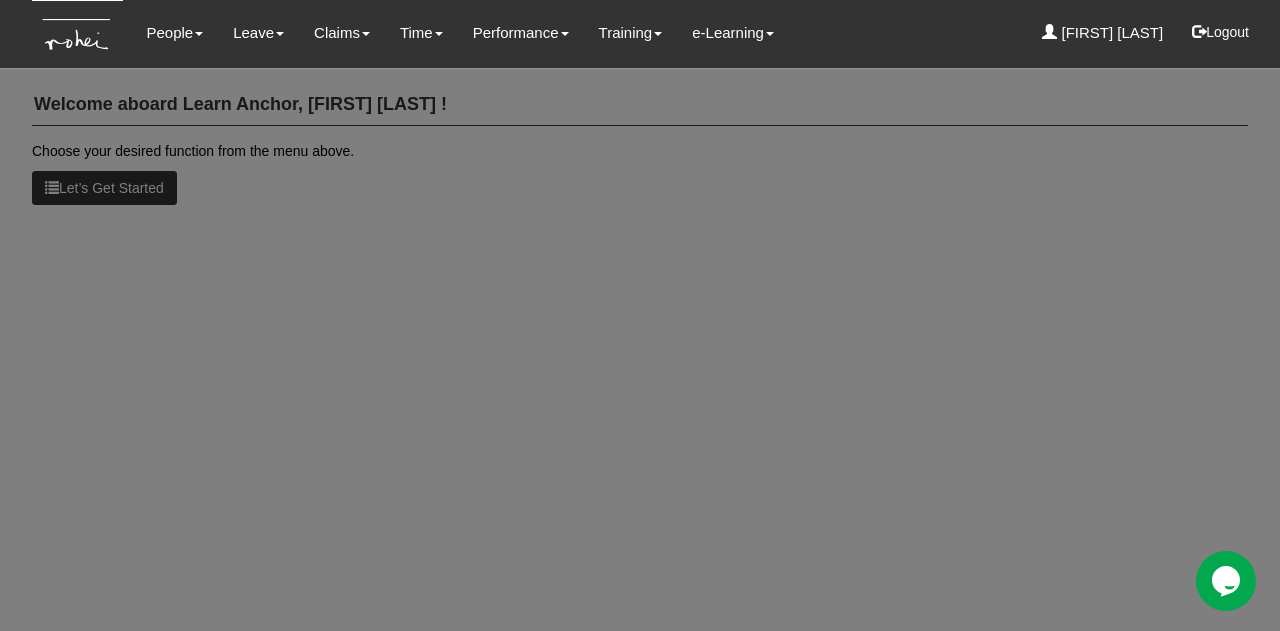 scroll, scrollTop: 0, scrollLeft: 0, axis: both 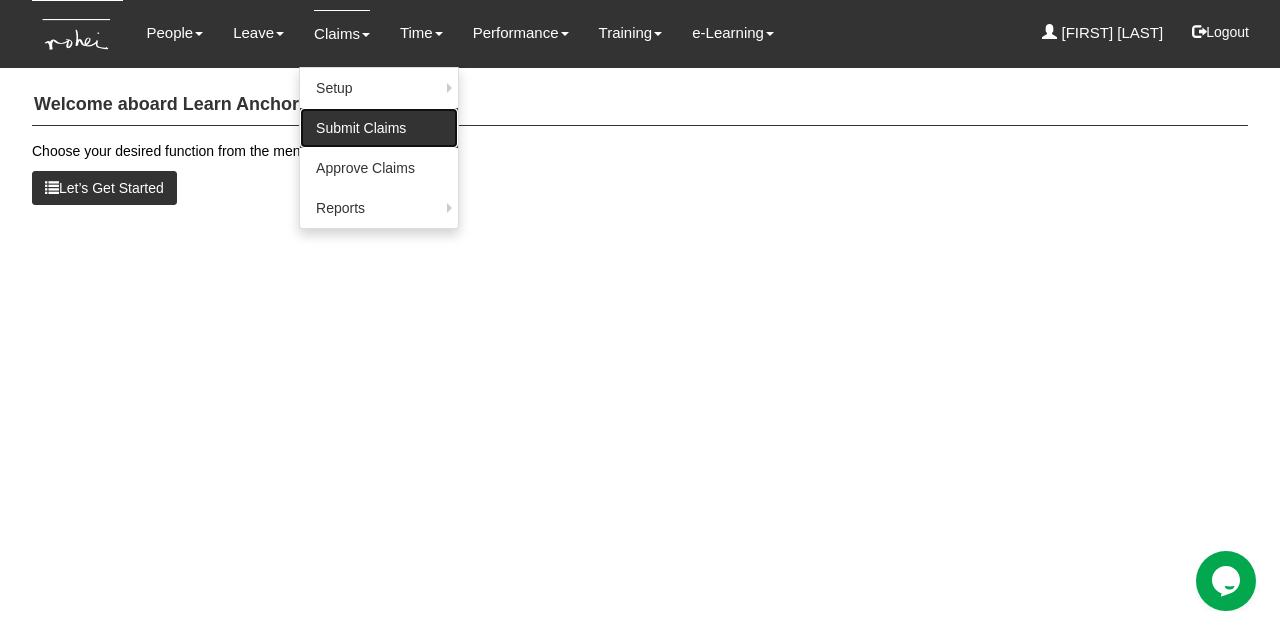click on "Submit Claims" at bounding box center (379, 128) 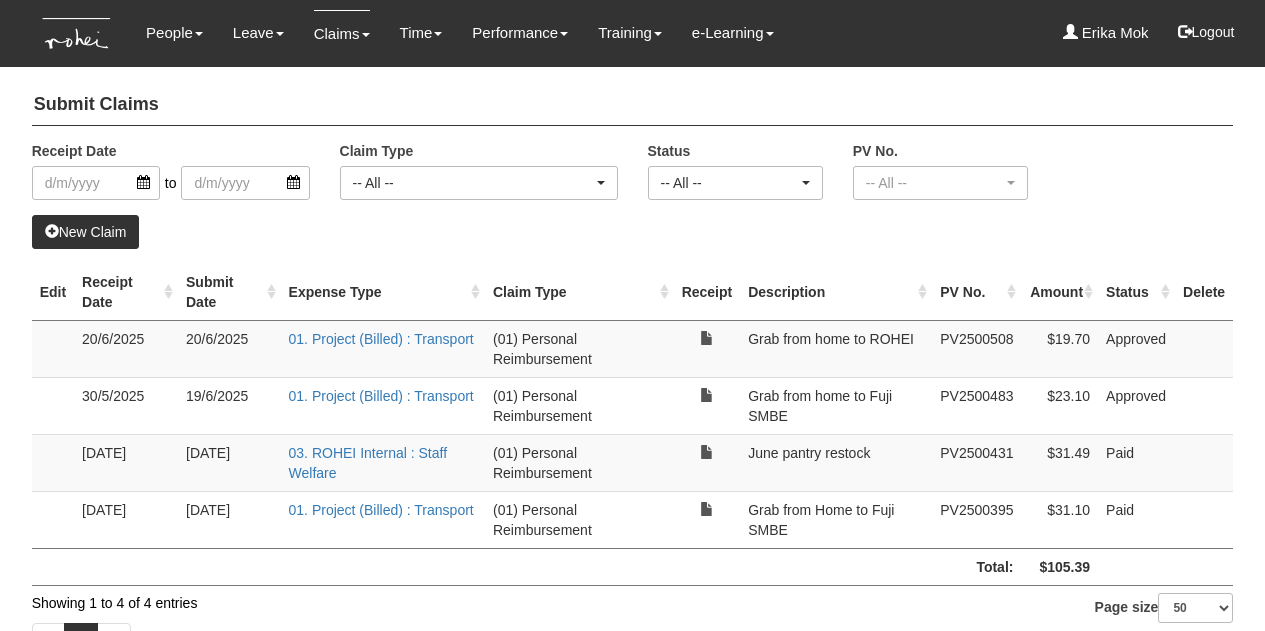scroll, scrollTop: 0, scrollLeft: 0, axis: both 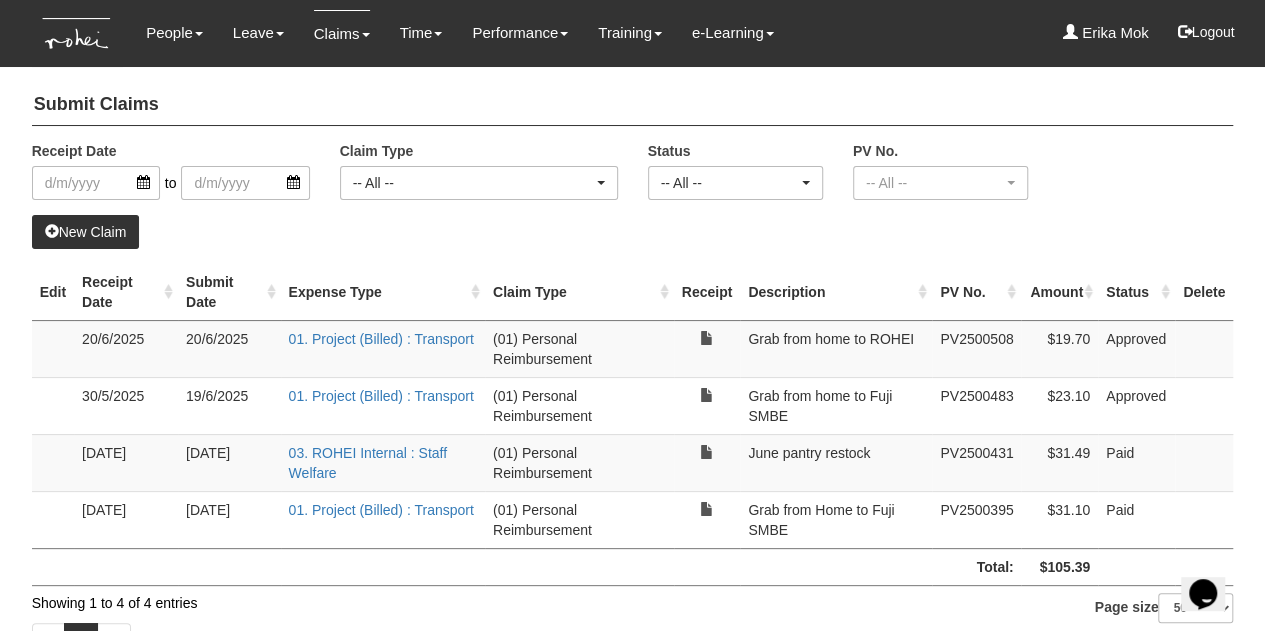 click on "New Claim" at bounding box center (86, 232) 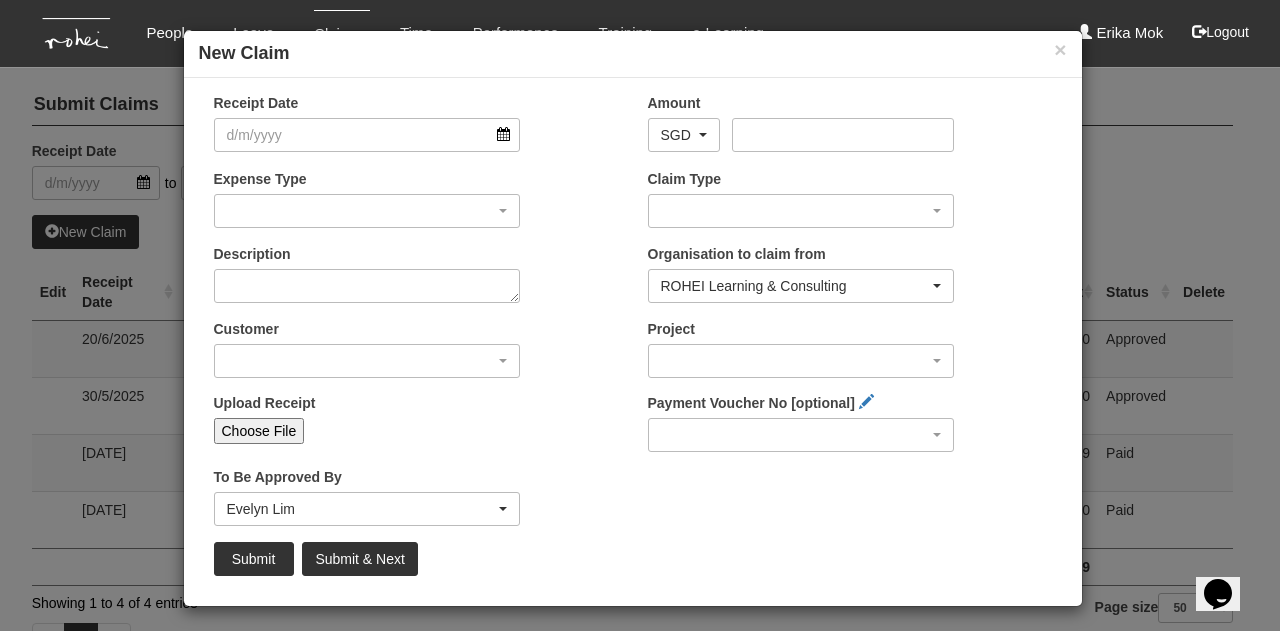 click on "Choose File" at bounding box center (259, 431) 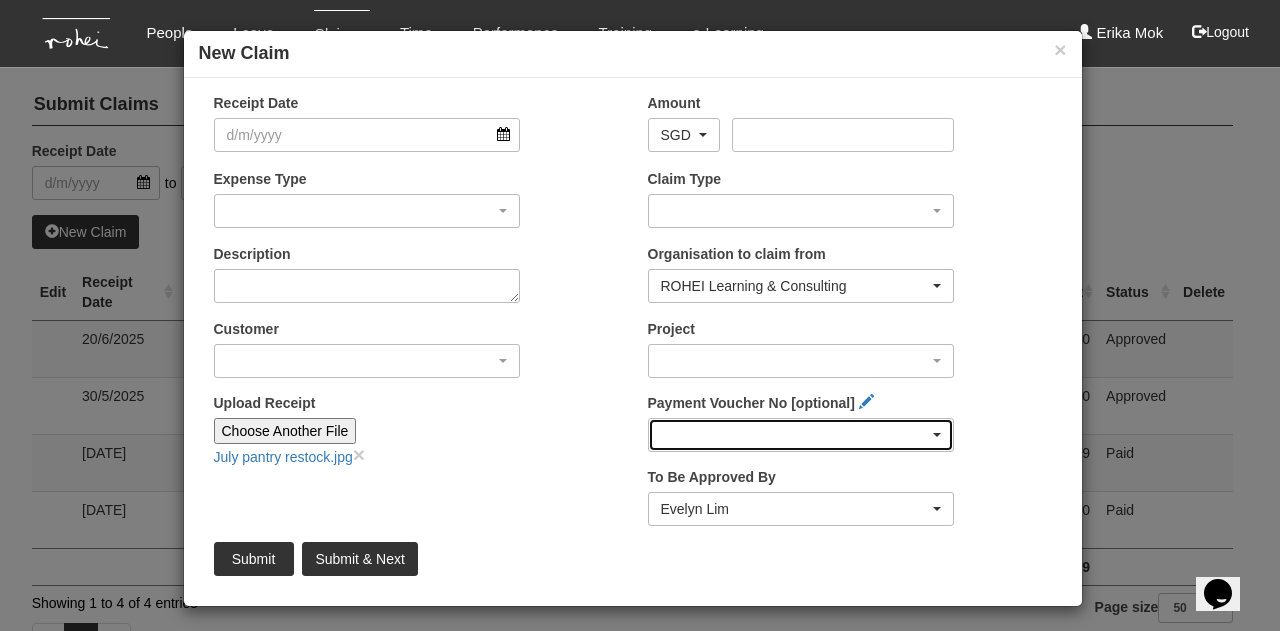 click at bounding box center [801, 435] 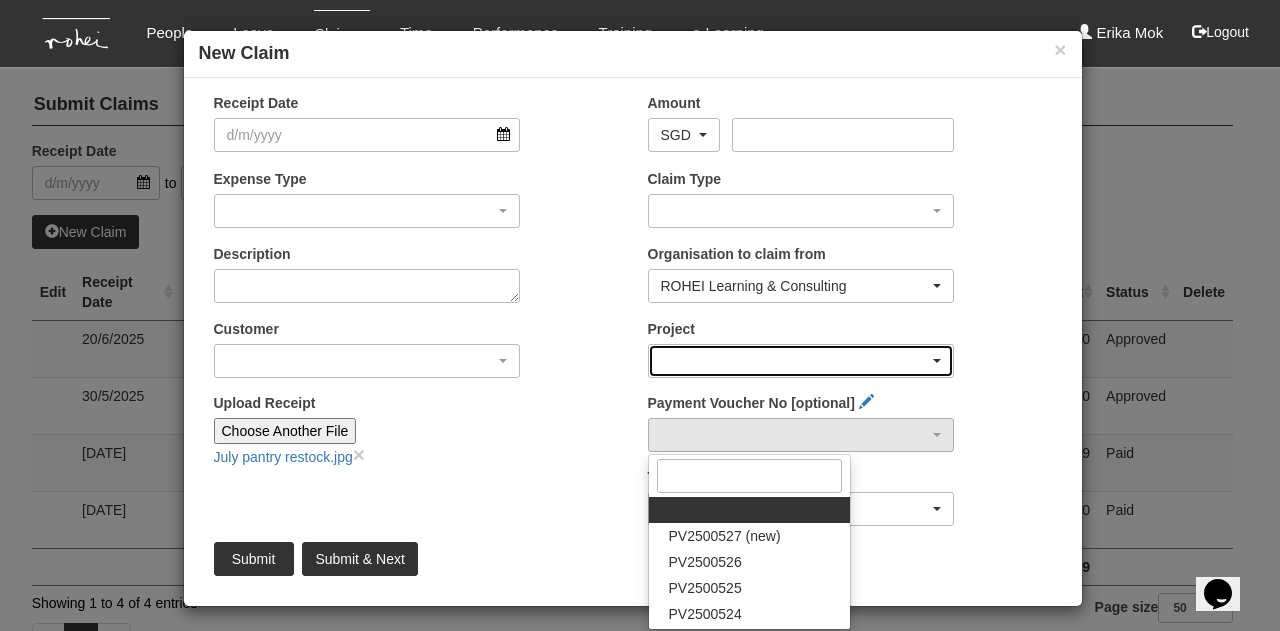 click at bounding box center (367, 211) 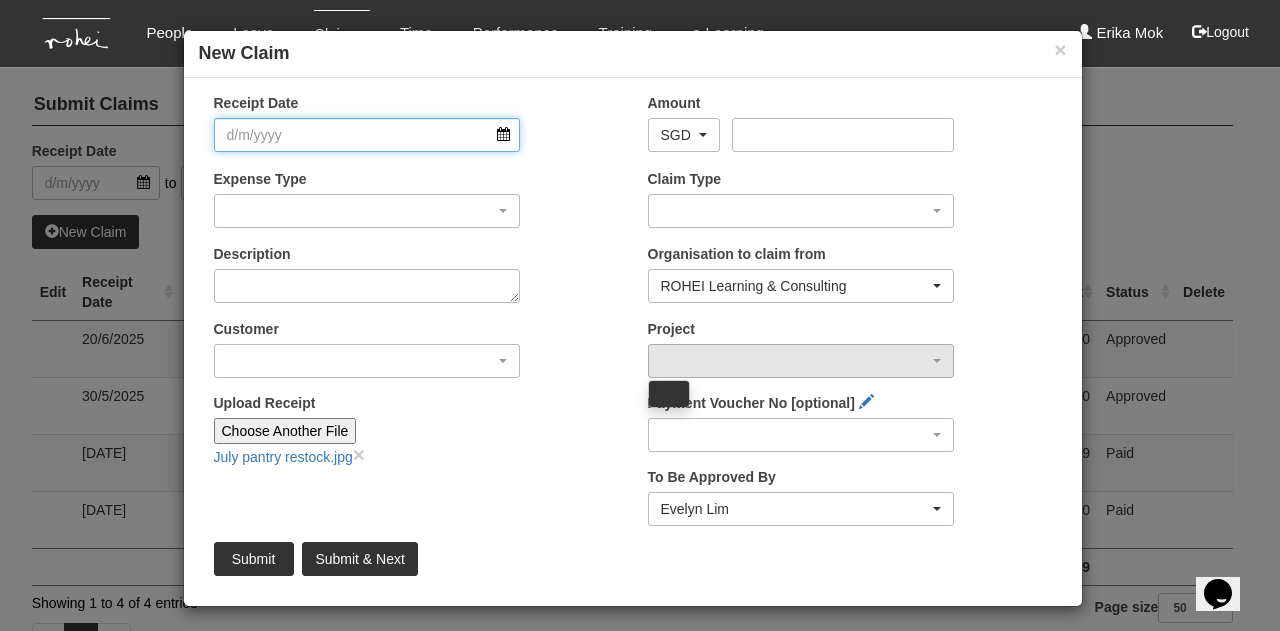 click on "Receipt Date" at bounding box center (367, 135) 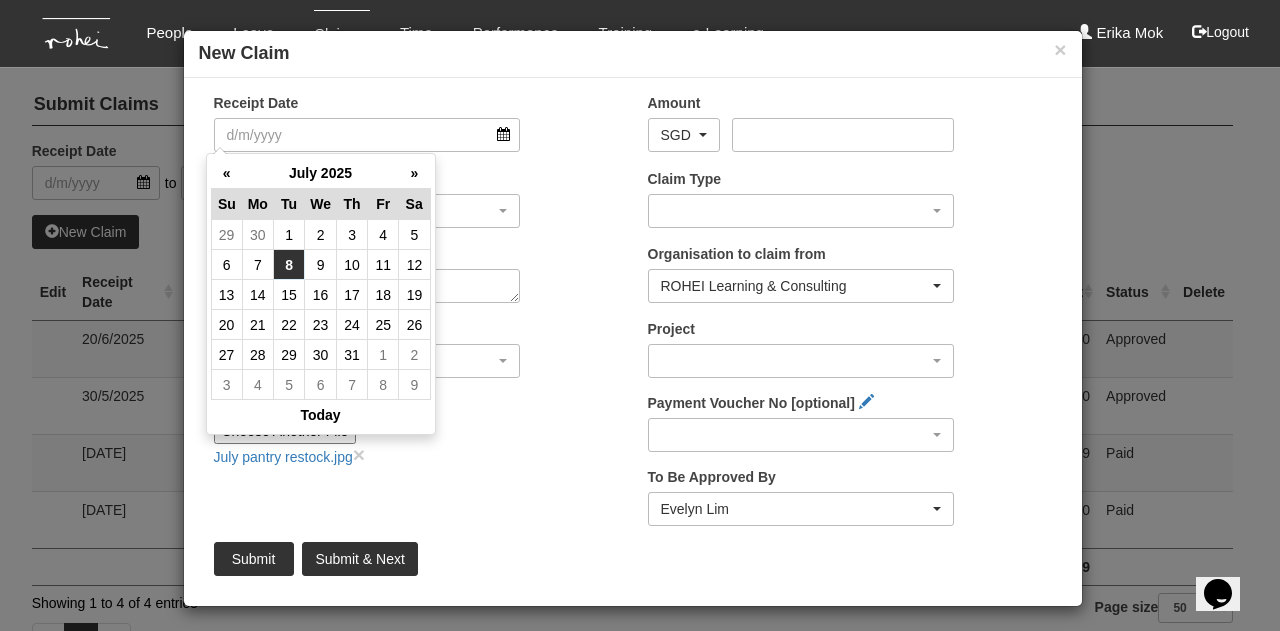 click on "8" at bounding box center (289, 265) 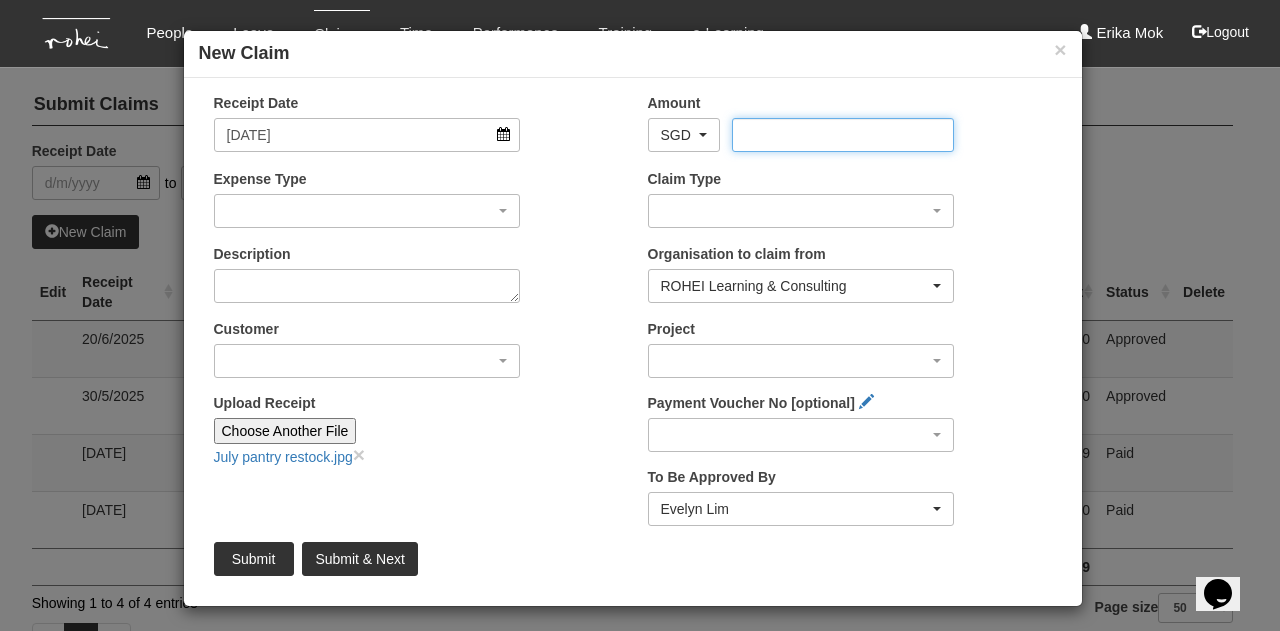 click on "Amount" at bounding box center (843, 135) 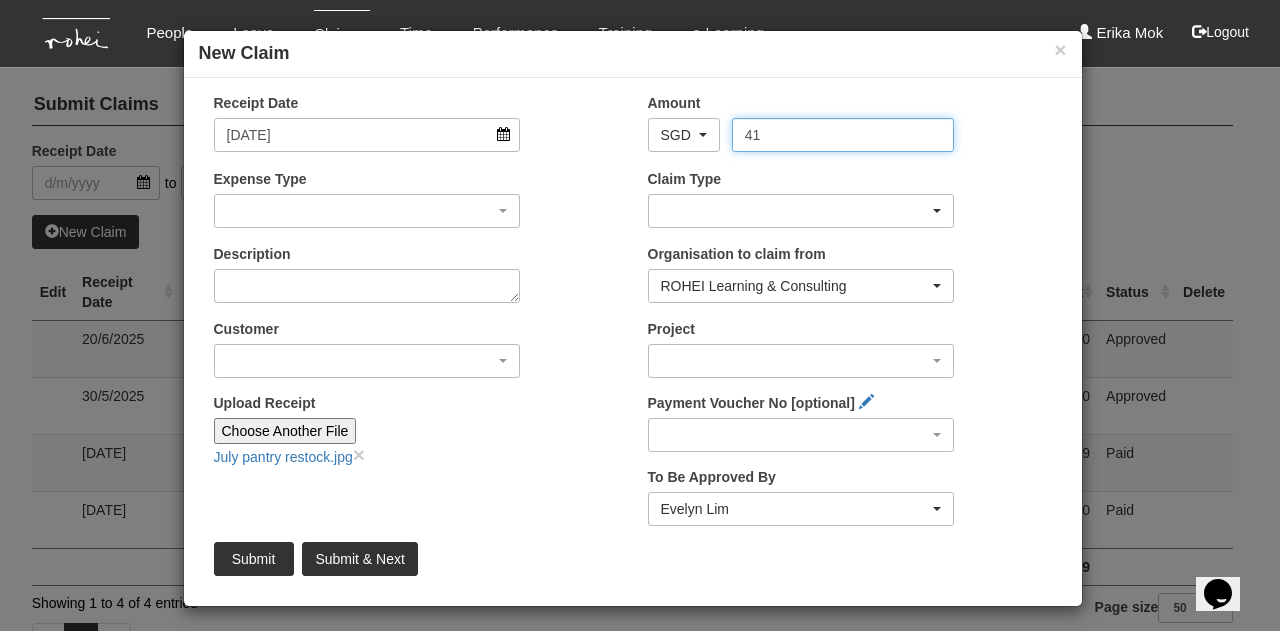 type on "41" 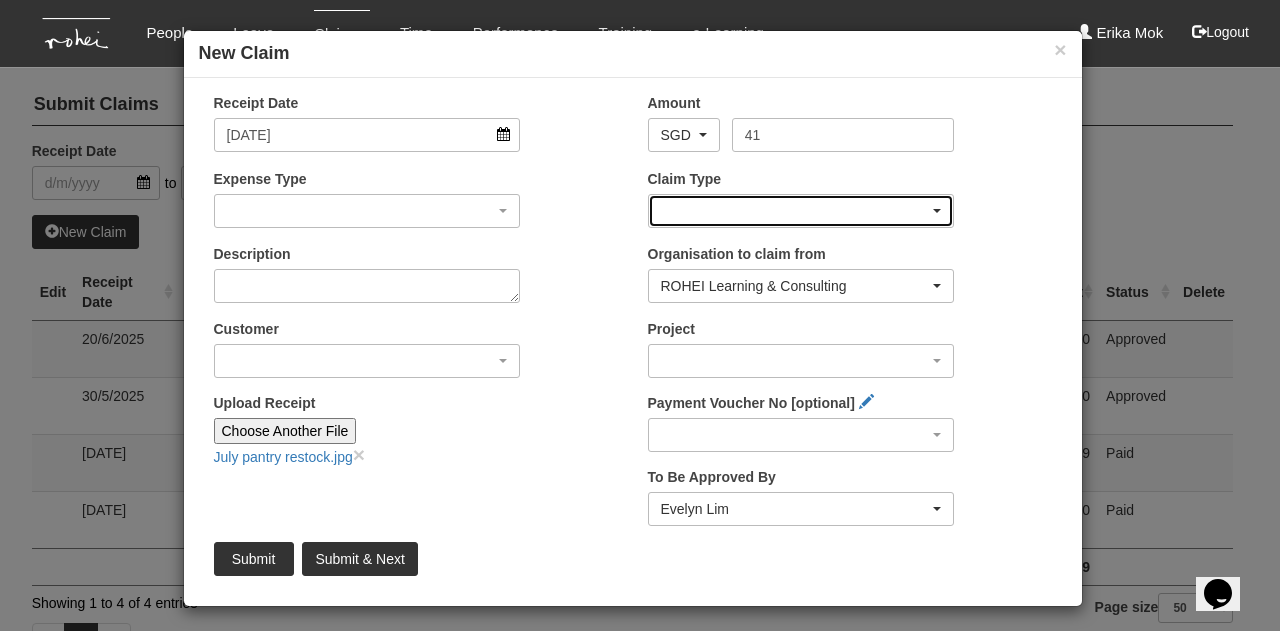 click at bounding box center [367, 211] 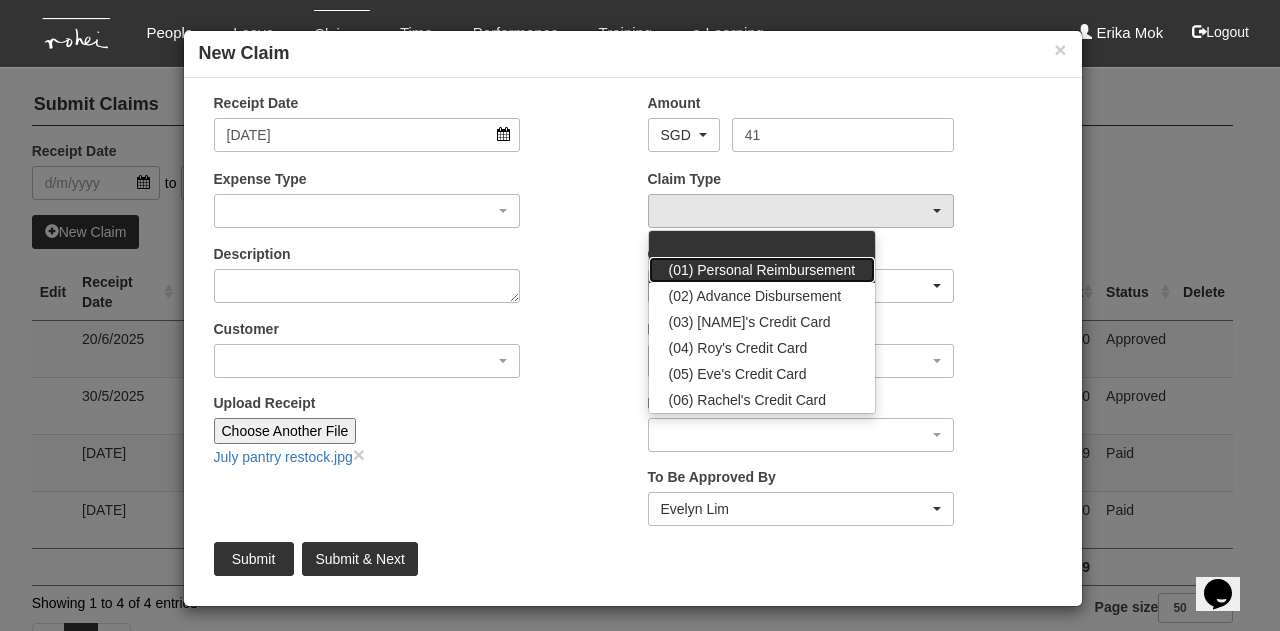 click on "(01) Personal Reimbursement" at bounding box center (669, 249) 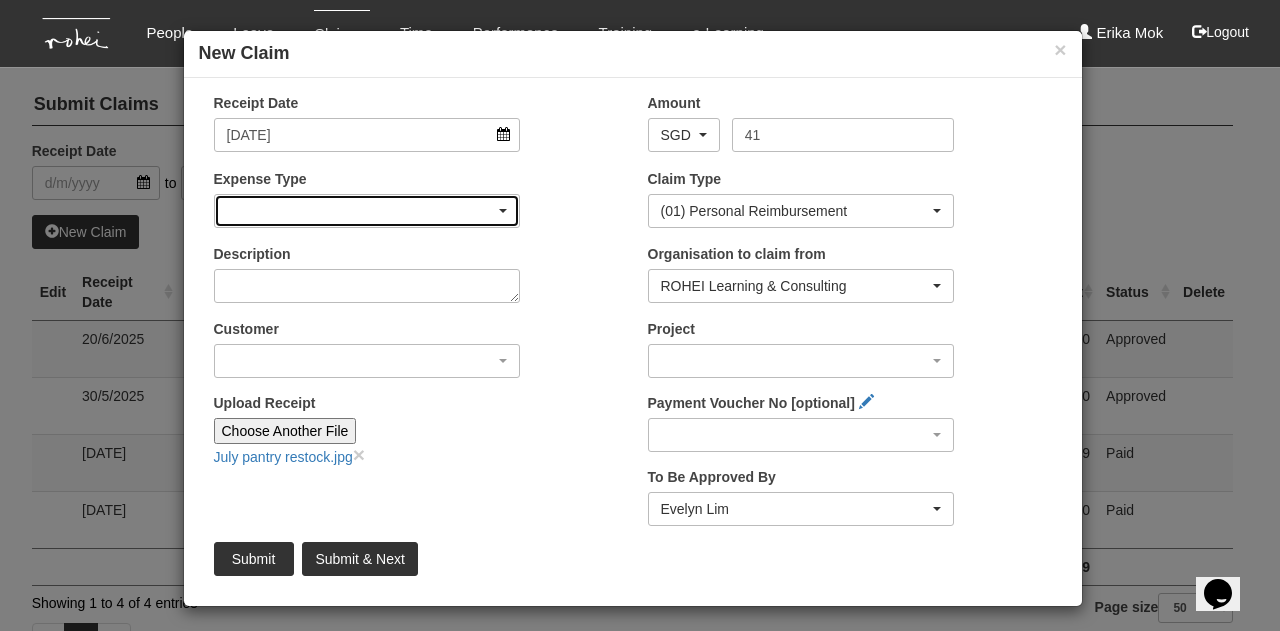 click at bounding box center (367, 211) 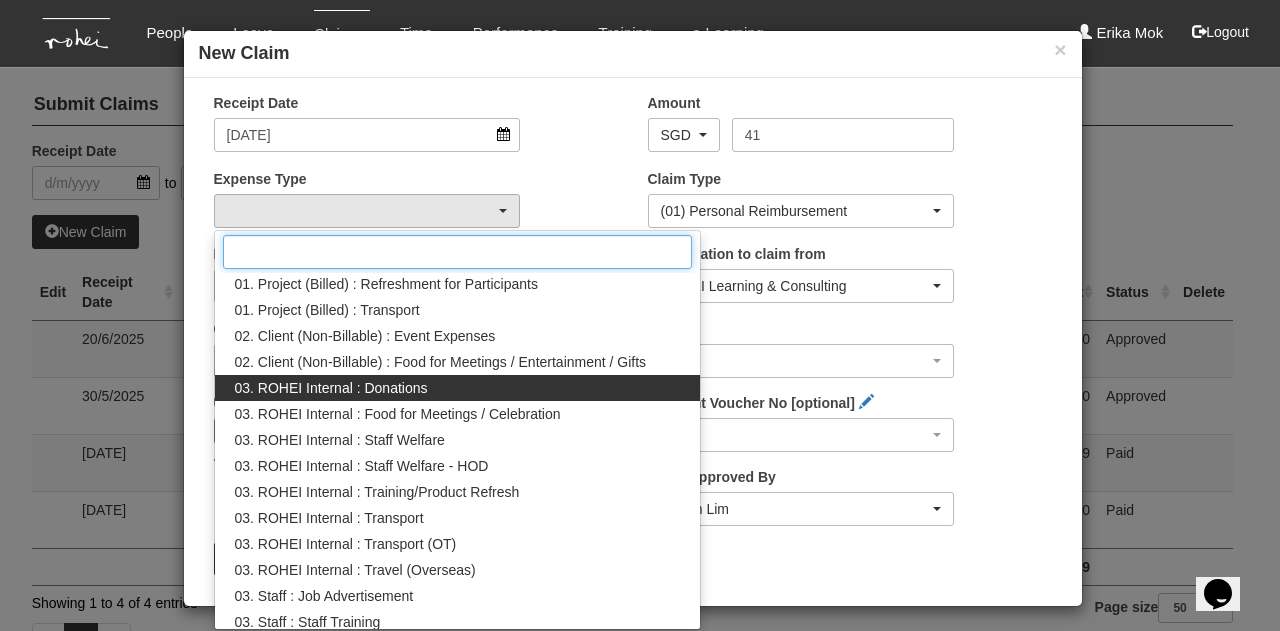 scroll, scrollTop: 200, scrollLeft: 0, axis: vertical 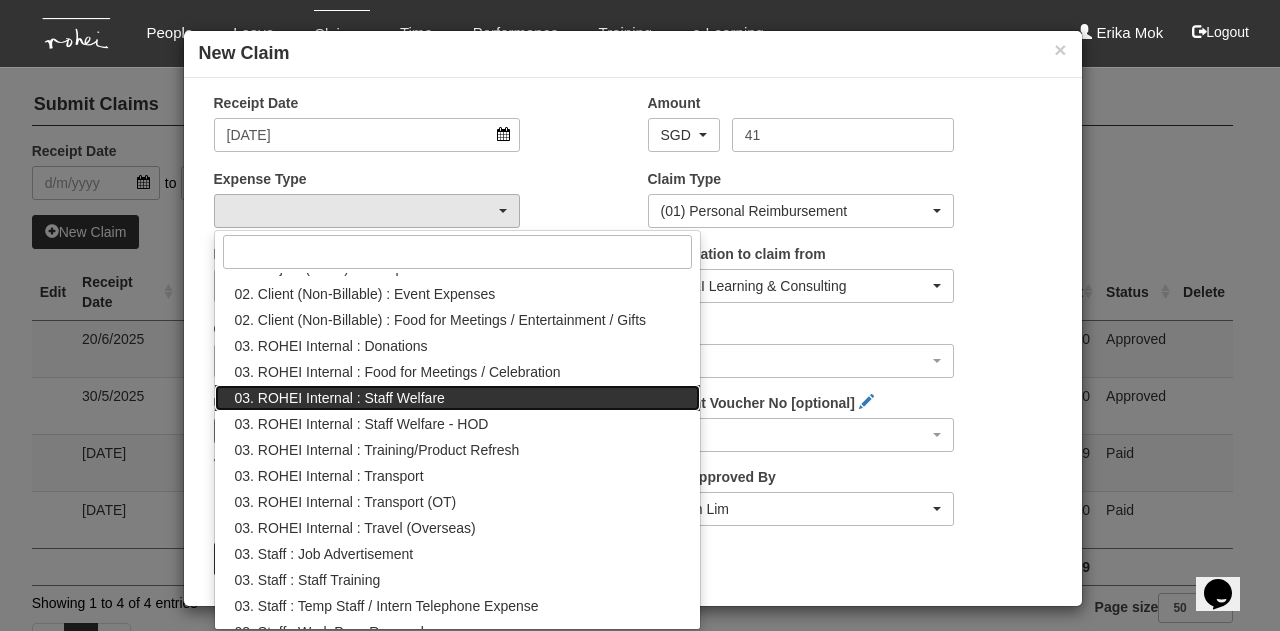 click on "03. ROHEI Internal : Staff Welfare" at bounding box center (458, 86) 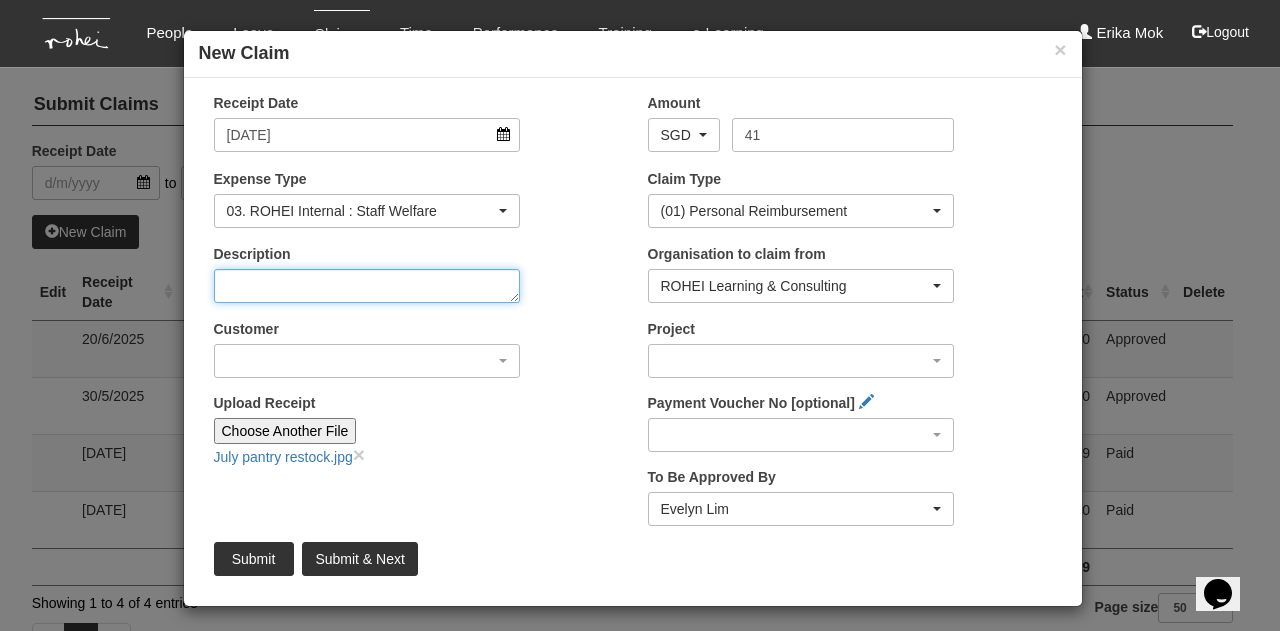click on "Description" at bounding box center (367, 286) 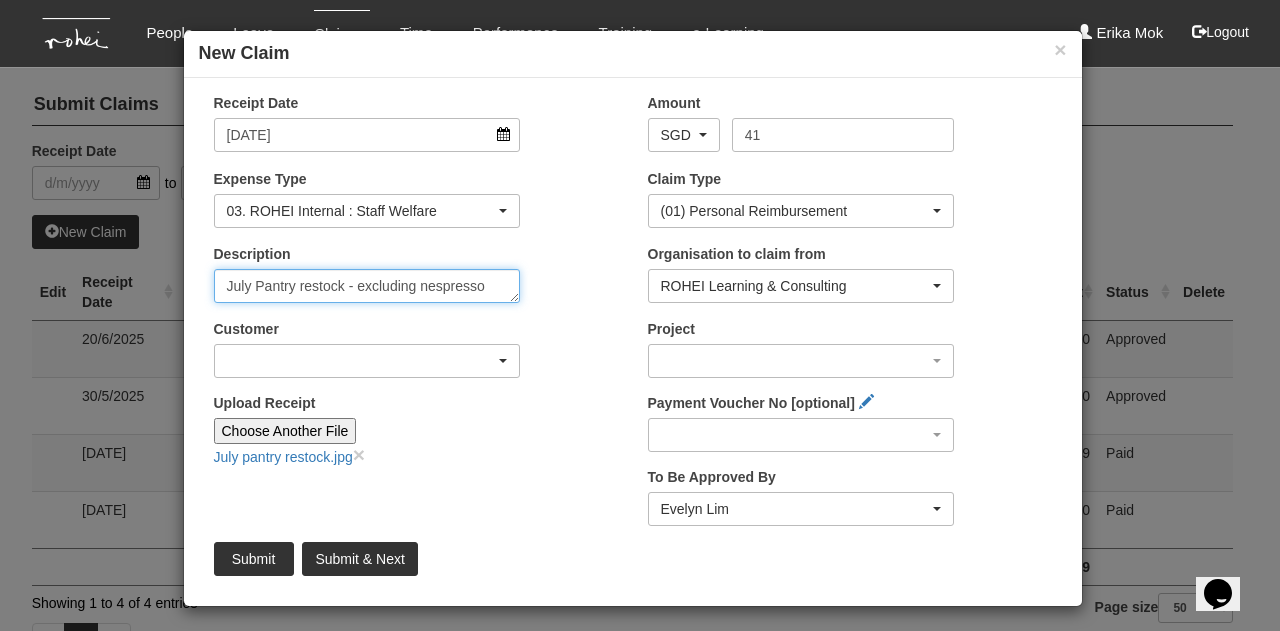 type on "July Pantry restock - excluding nespresso" 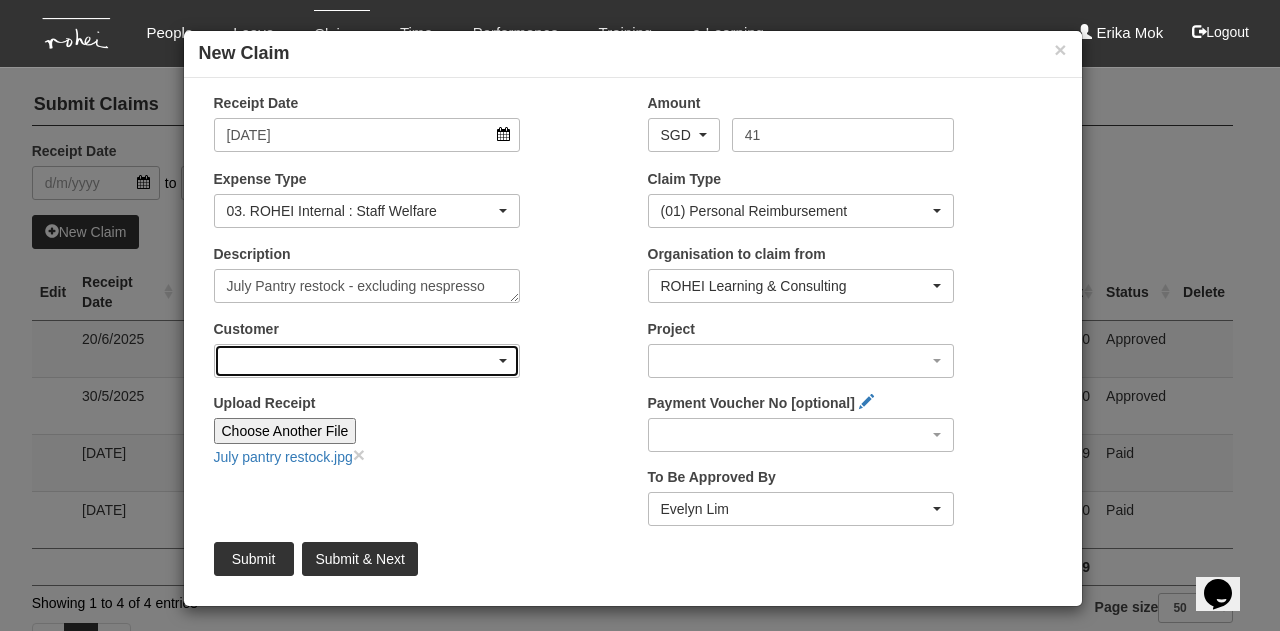click at bounding box center [367, 361] 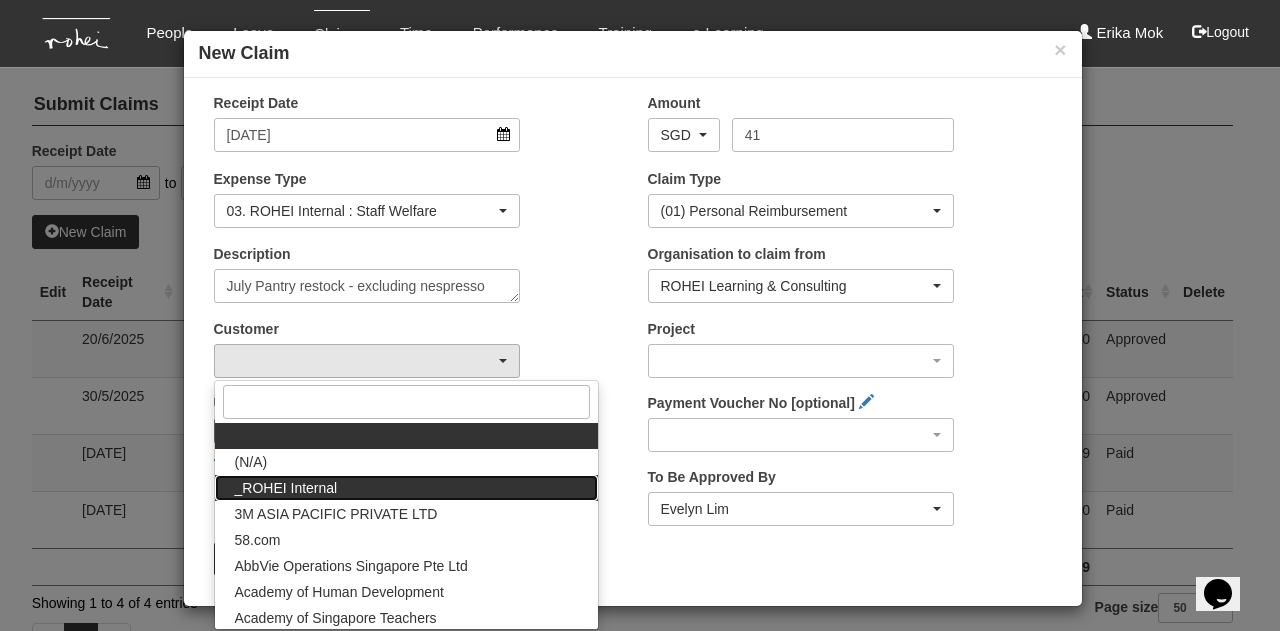 click on "_ROHEI Internal" at bounding box center [407, 436] 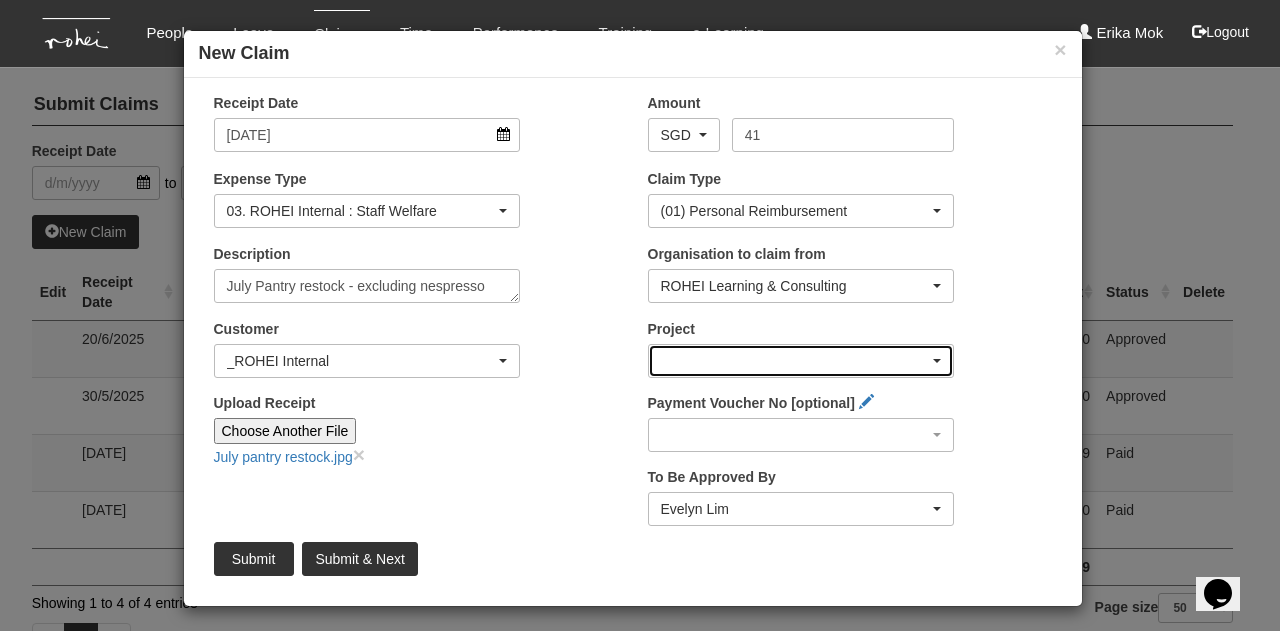 click at bounding box center [801, 361] 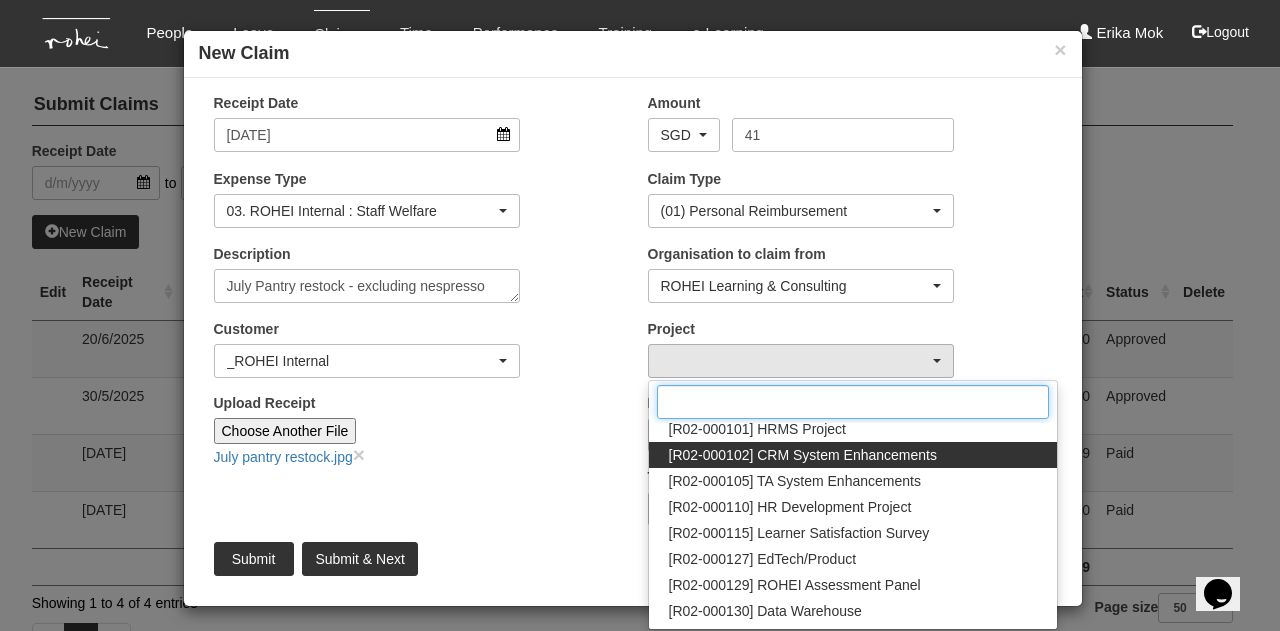 scroll, scrollTop: 600, scrollLeft: 0, axis: vertical 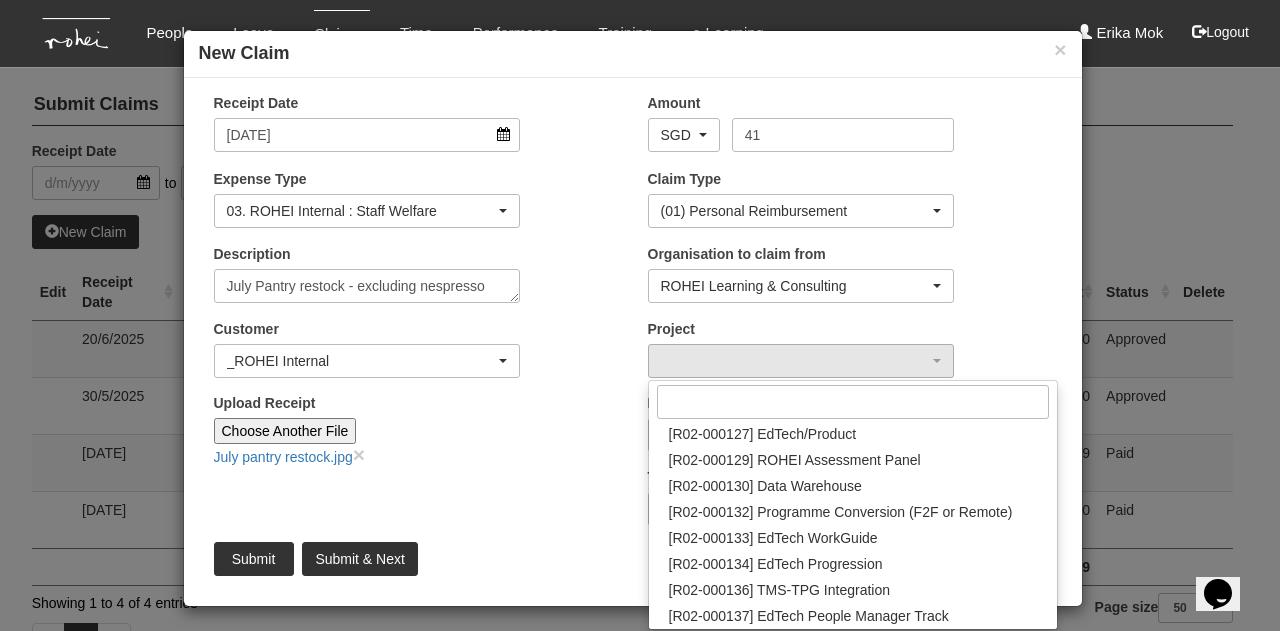 drag, startPoint x: 806, startPoint y: 62, endPoint x: 707, endPoint y: 89, distance: 102.61579 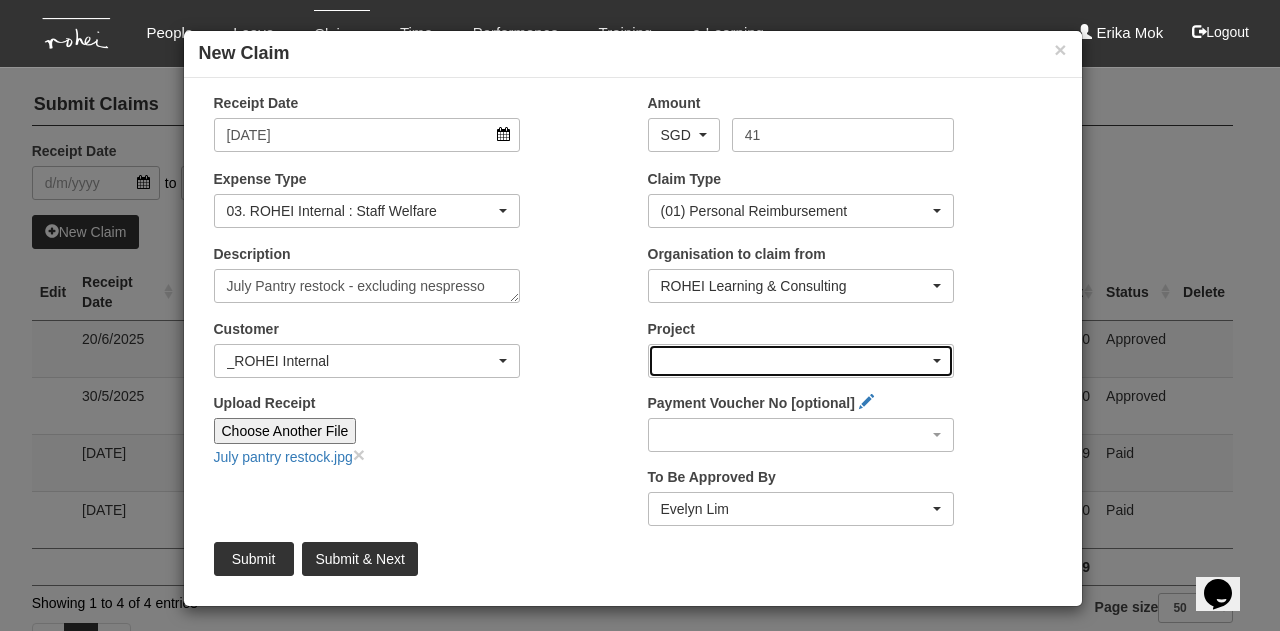 click at bounding box center [801, 361] 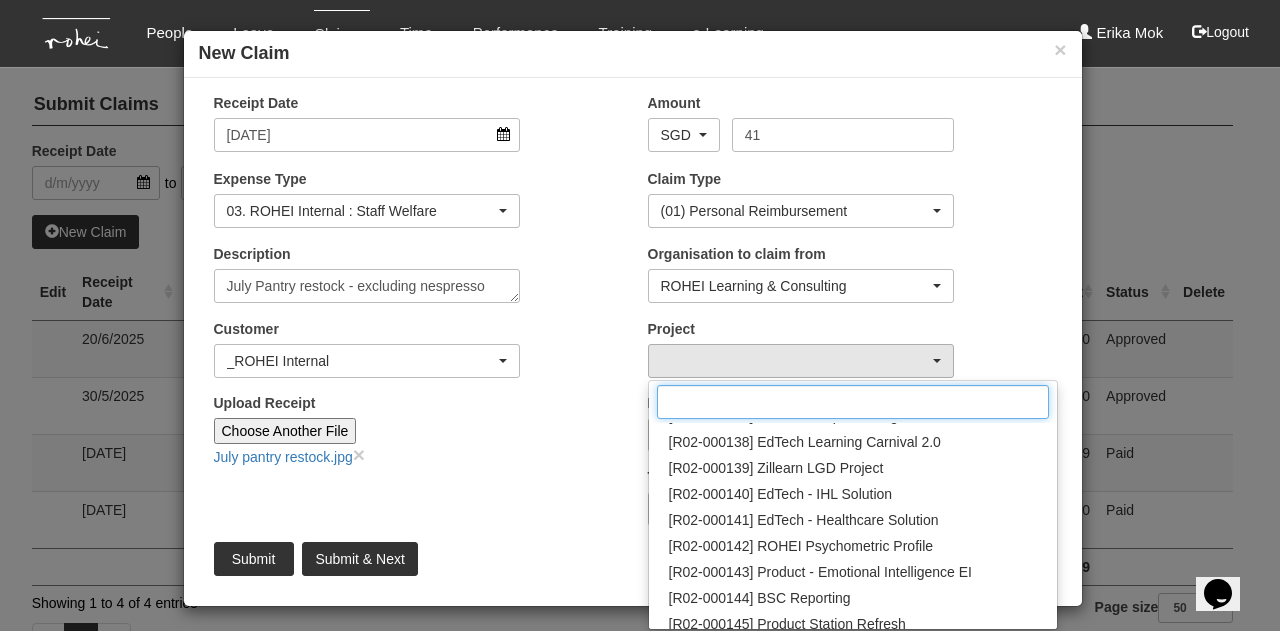 scroll, scrollTop: 988, scrollLeft: 0, axis: vertical 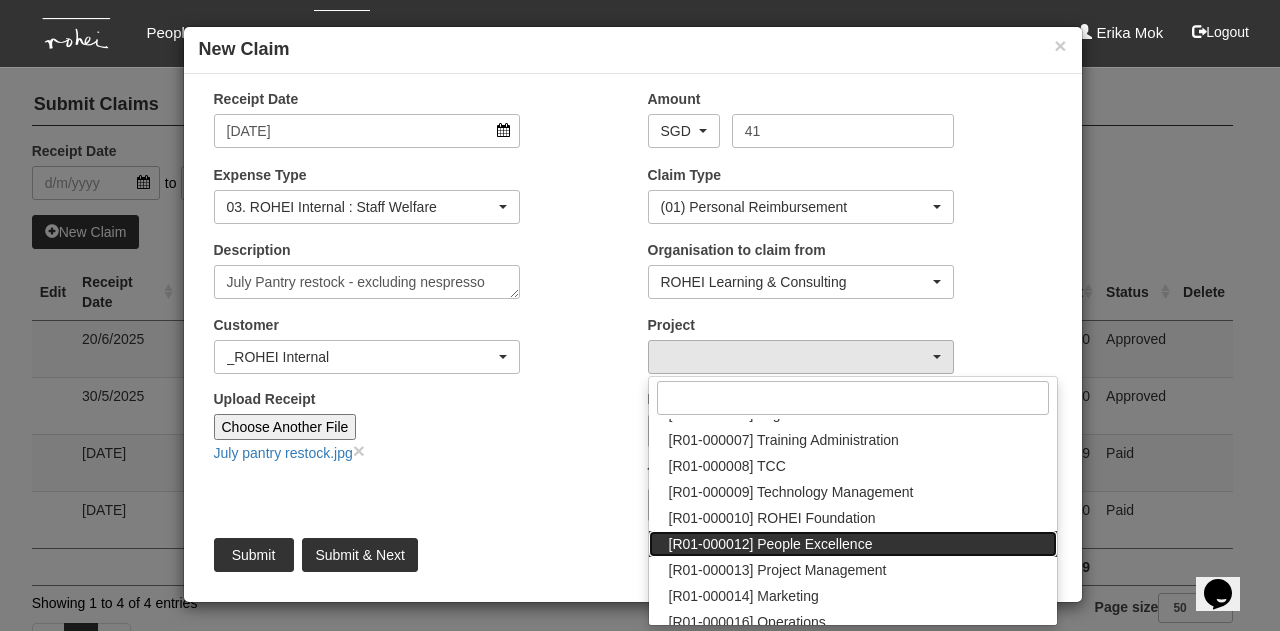 click on "[R01-000012] People Excellence" at bounding box center (853, 232) 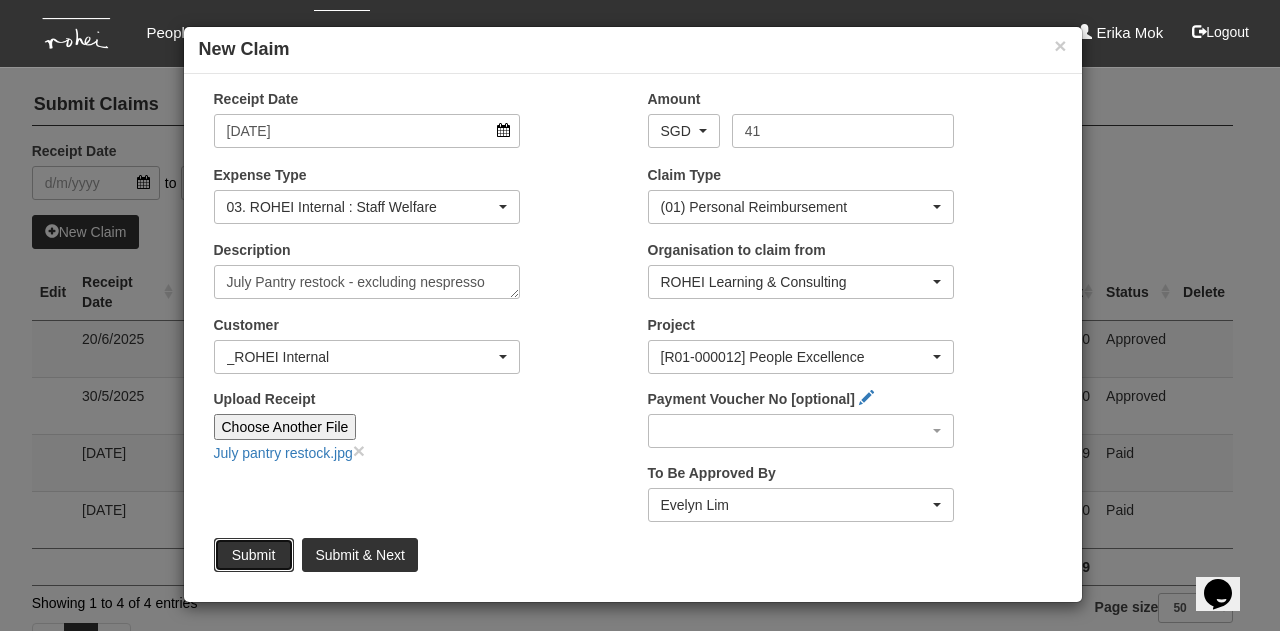 click on "Submit" at bounding box center (254, 555) 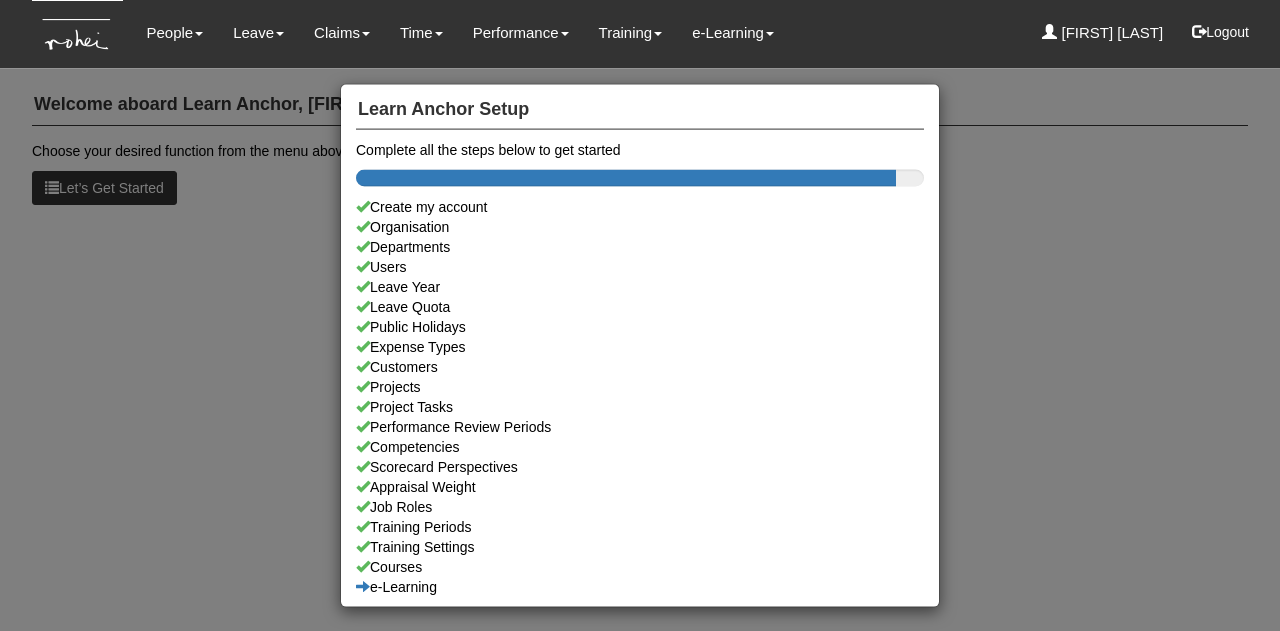 scroll, scrollTop: 0, scrollLeft: 0, axis: both 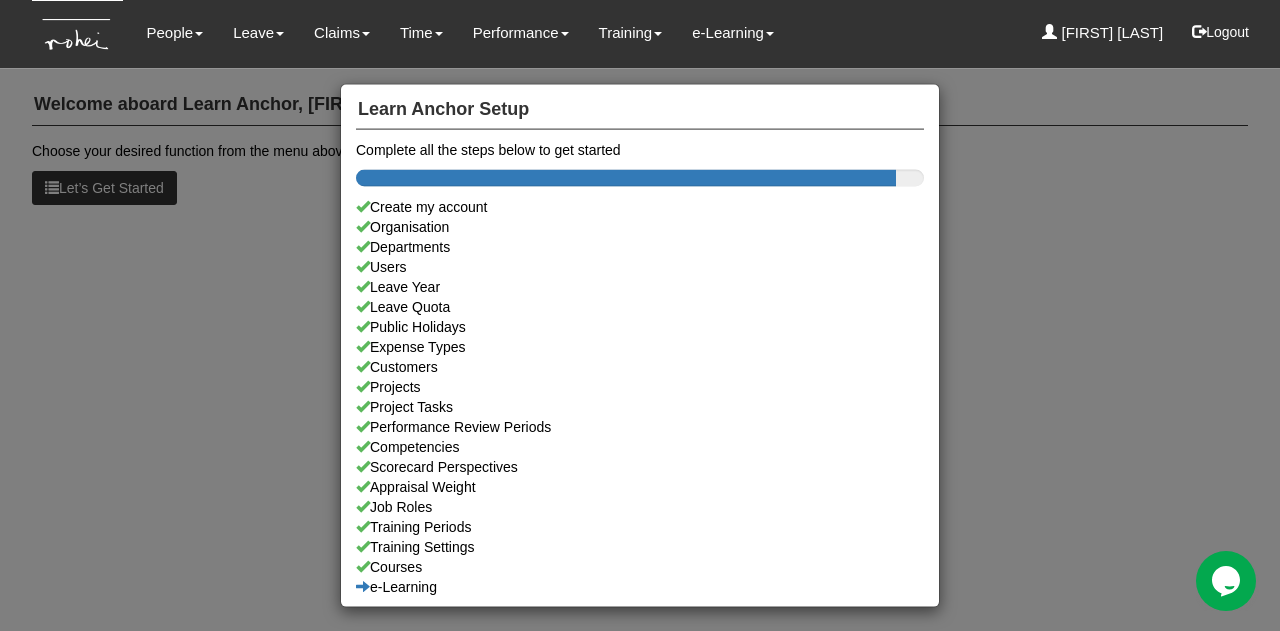 click on "Learn Anchor Setup
Complete all the steps below to get started
Create my account
Organisation
Departments
Users
Leave Year
Leave Quota
Public Holidays
Expense Types
Customers
Projects
Project Tasks
Performance Review Periods
Competencies
Scorecard Perspectives
Appraisal Weight
Job Roles
Training Periods
Training Settings
Courses
e-Learning" at bounding box center [640, 315] 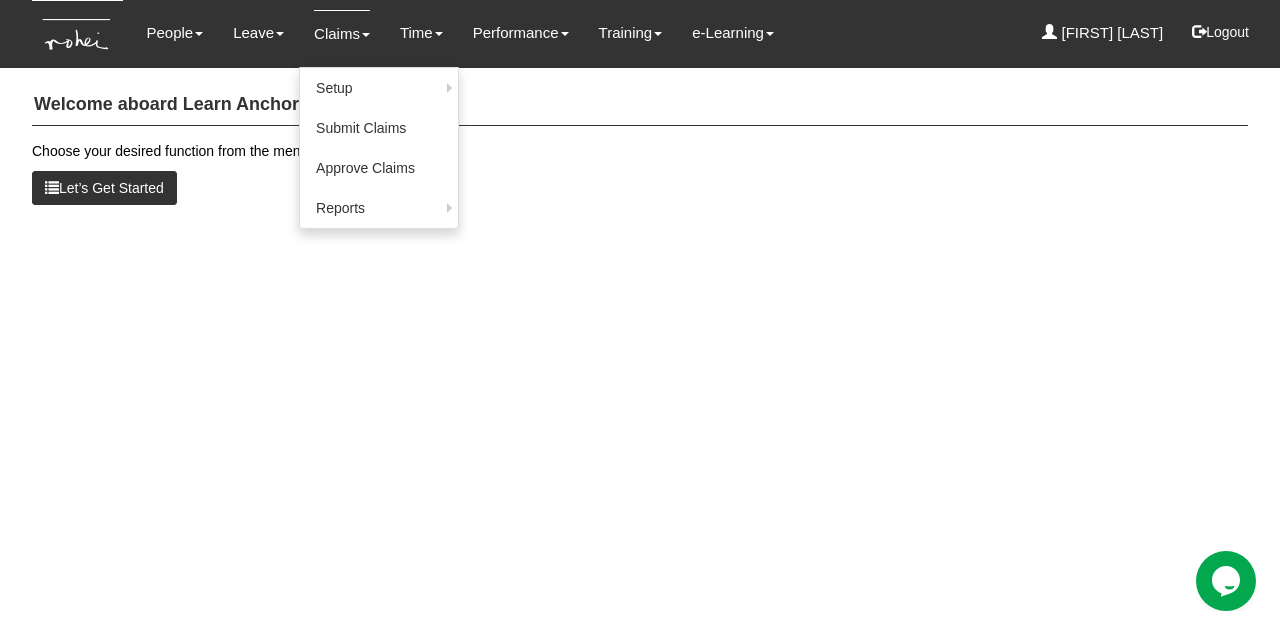 click on "Claims" at bounding box center [342, 33] 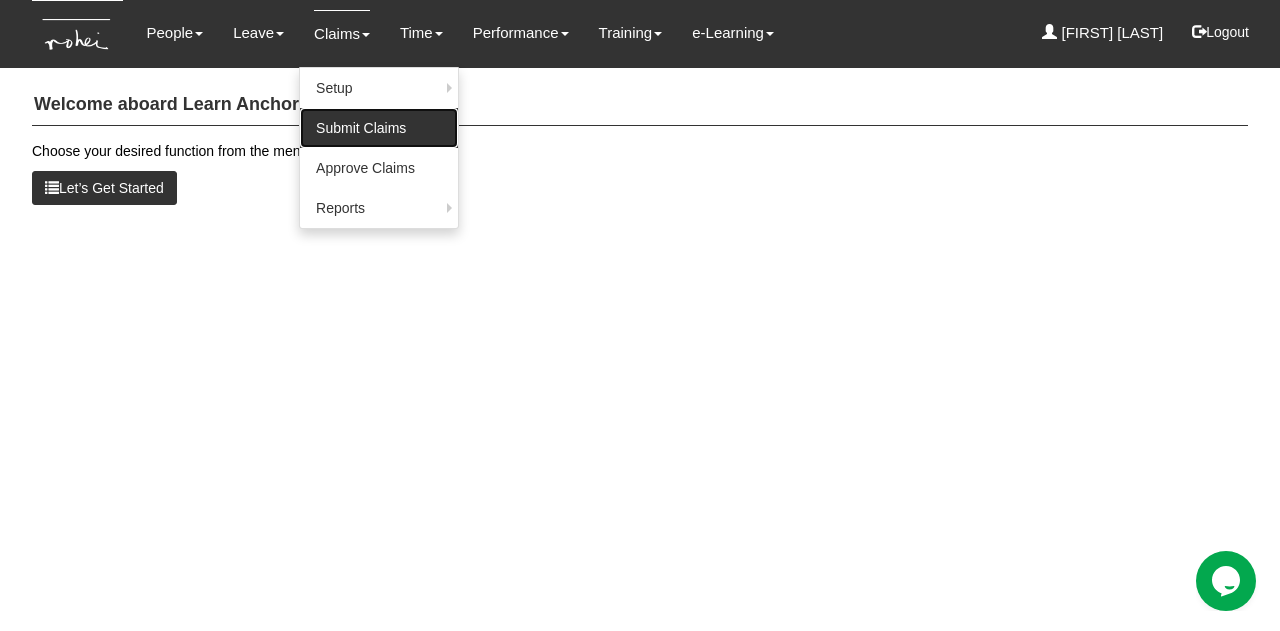 click on "Submit Claims" at bounding box center (379, 128) 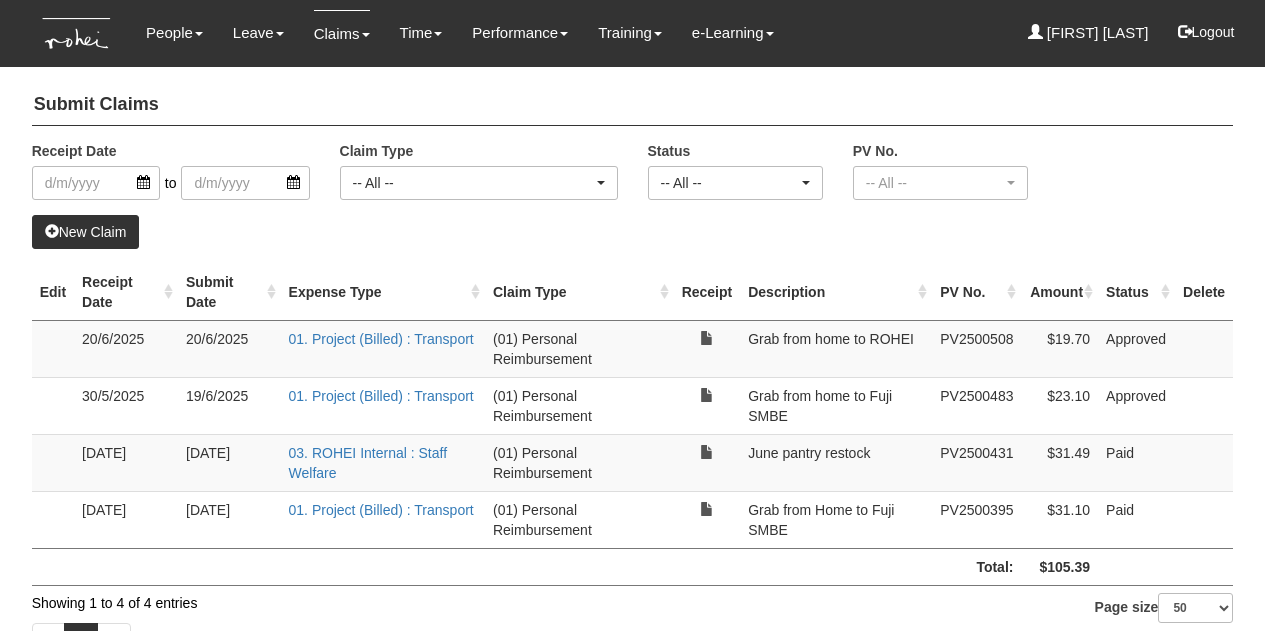 scroll, scrollTop: 0, scrollLeft: 0, axis: both 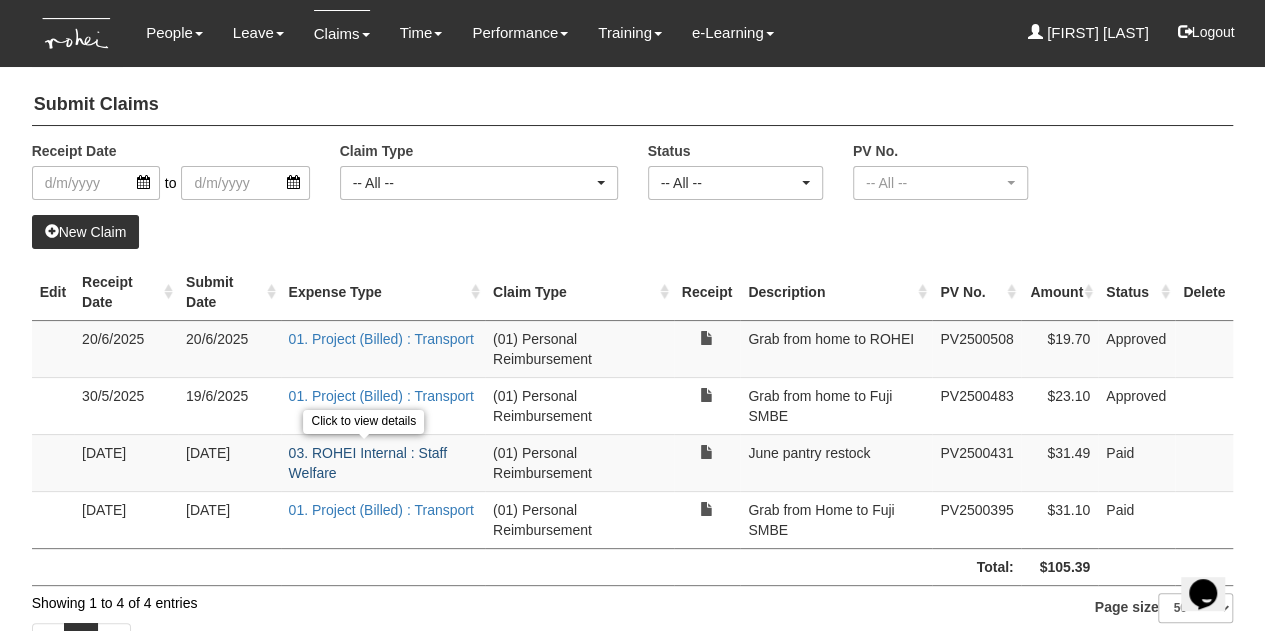 click on "03. ROHEI Internal : Staff Welfare" at bounding box center [368, 463] 